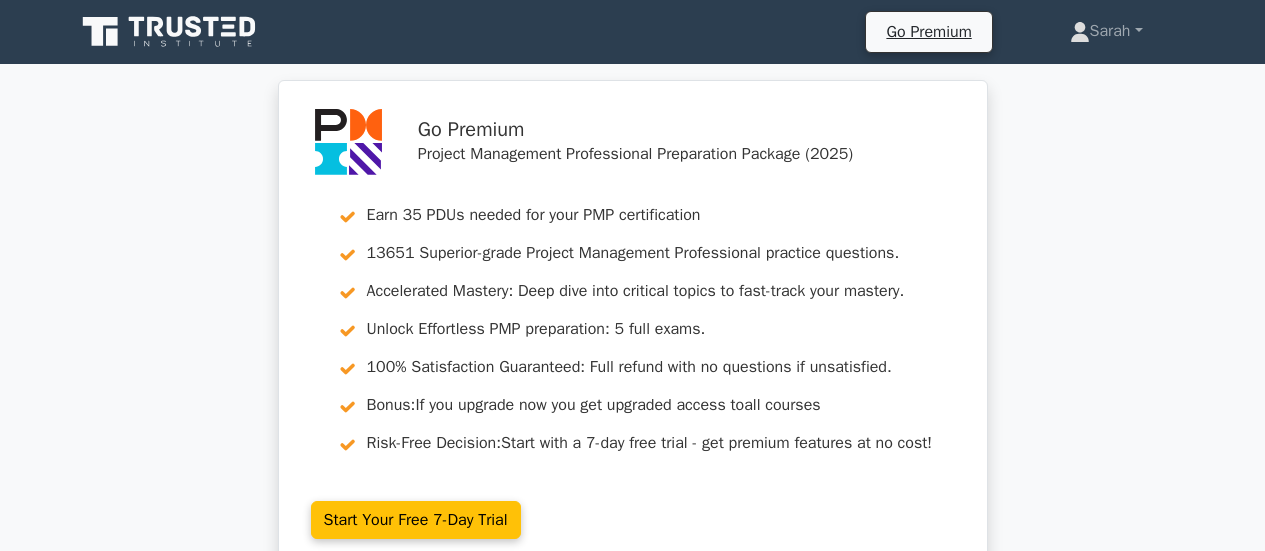 scroll, scrollTop: 2676, scrollLeft: 0, axis: vertical 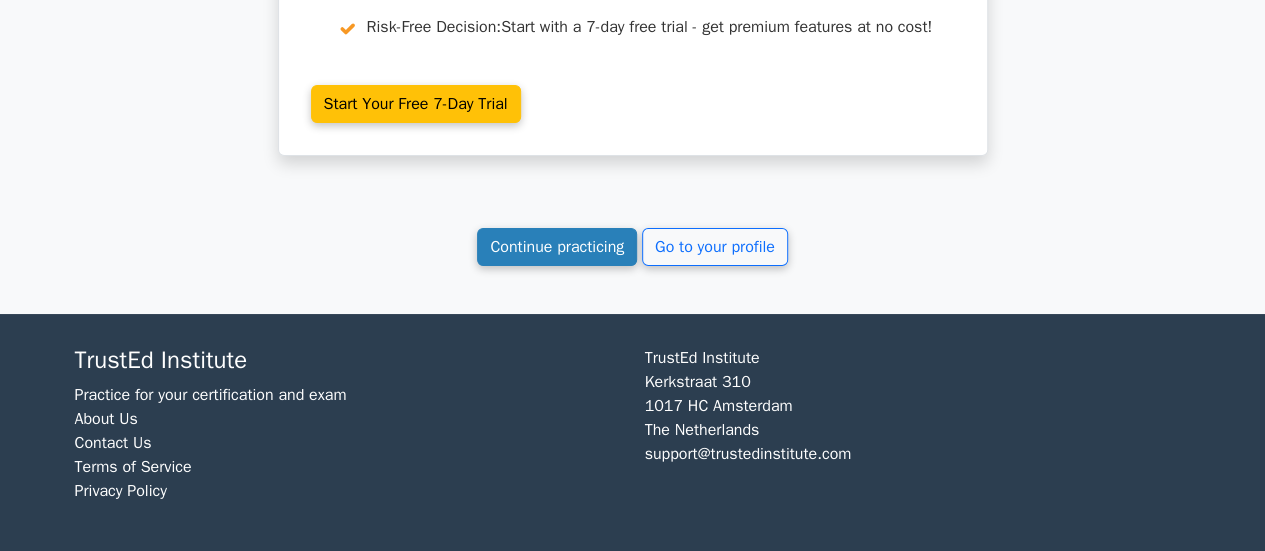 click on "Continue practicing" at bounding box center [557, 247] 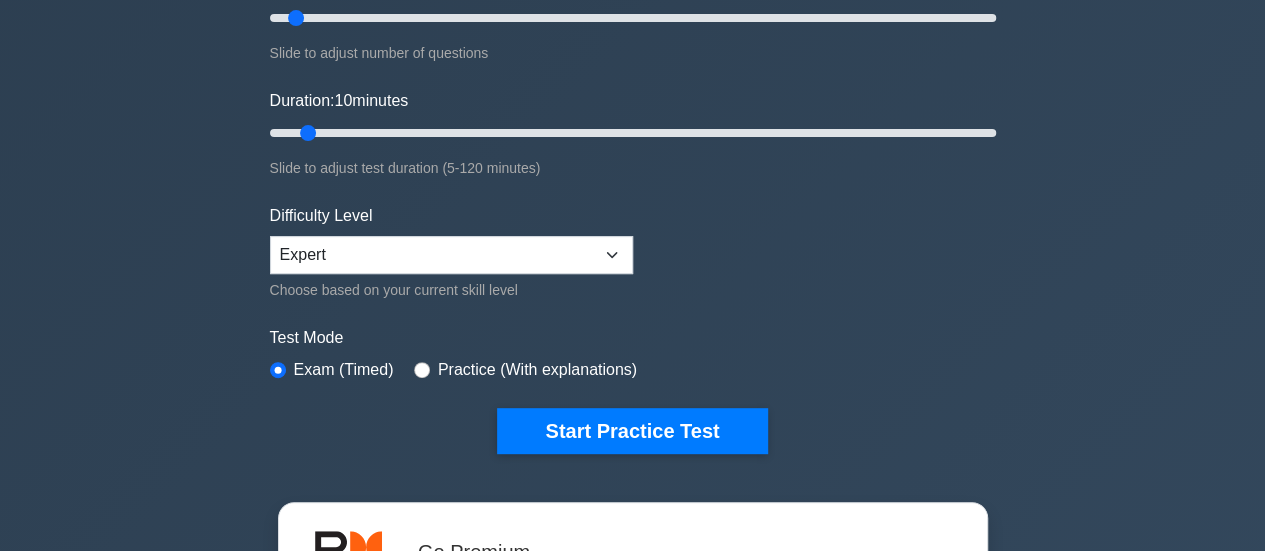 scroll, scrollTop: 442, scrollLeft: 0, axis: vertical 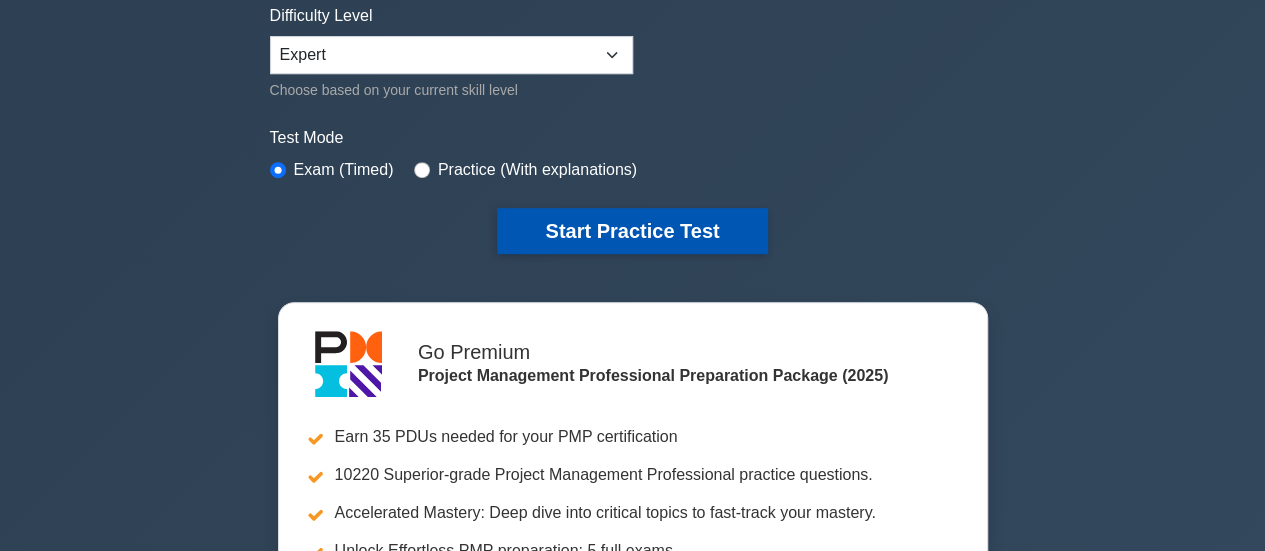 click on "Start Practice Test" at bounding box center [632, 231] 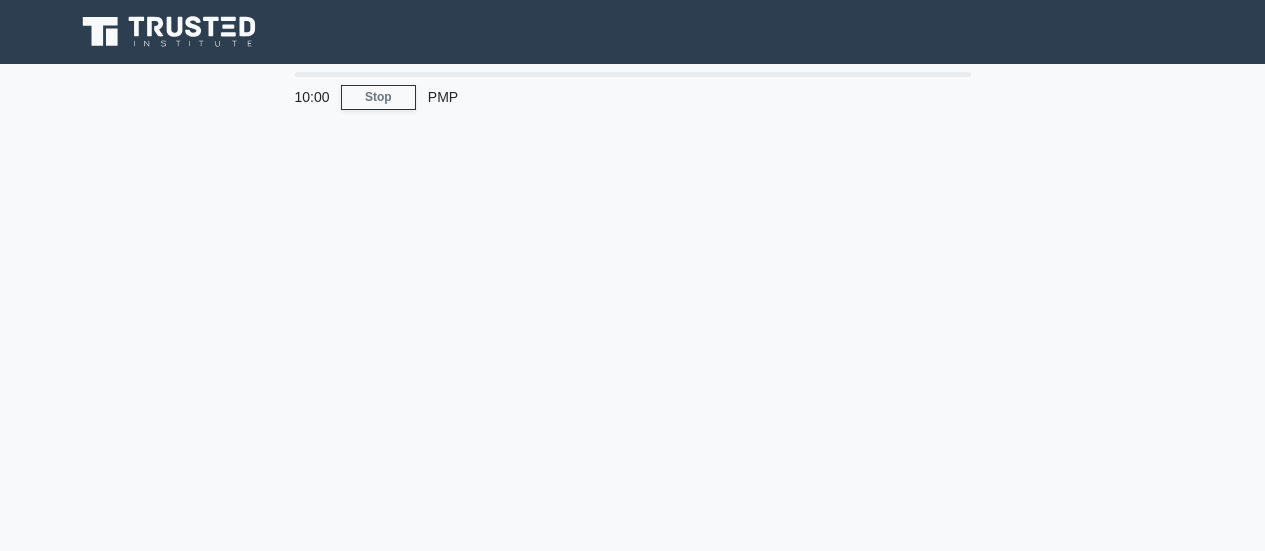 scroll, scrollTop: 0, scrollLeft: 0, axis: both 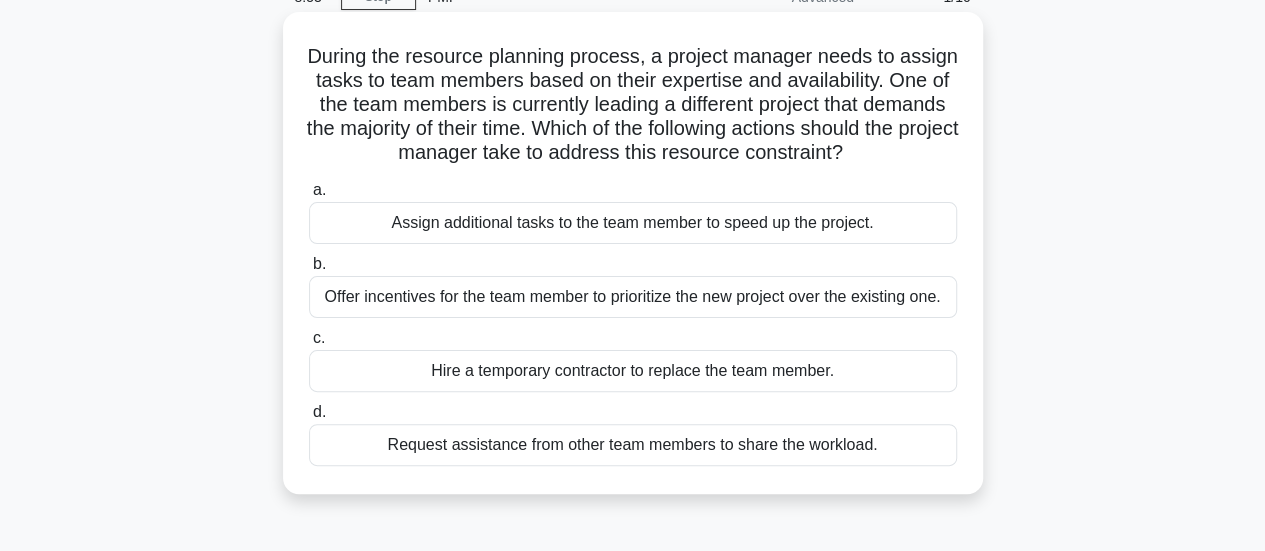 click on "Request assistance from other team members to share the workload." at bounding box center (633, 445) 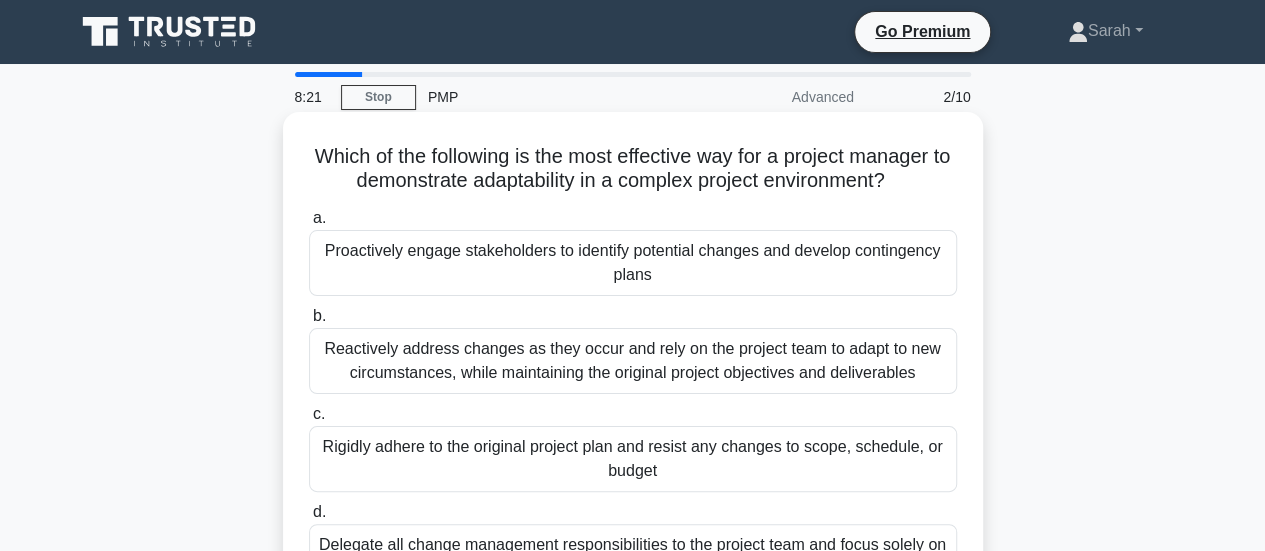 scroll, scrollTop: 100, scrollLeft: 0, axis: vertical 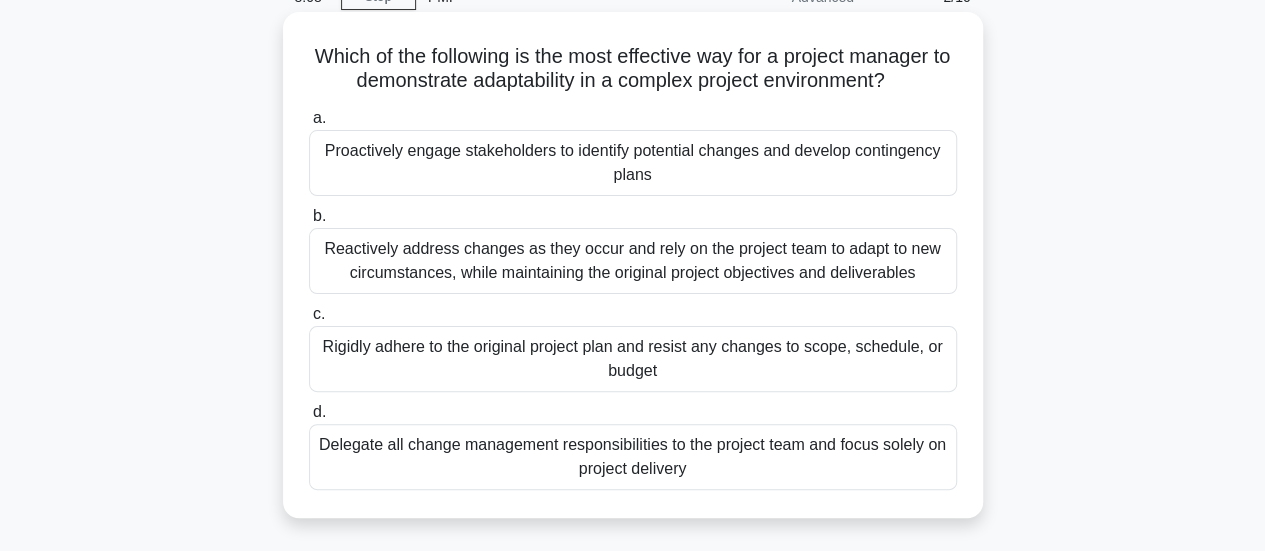 click on "Proactively engage stakeholders to identify potential changes and develop contingency plans" at bounding box center (633, 163) 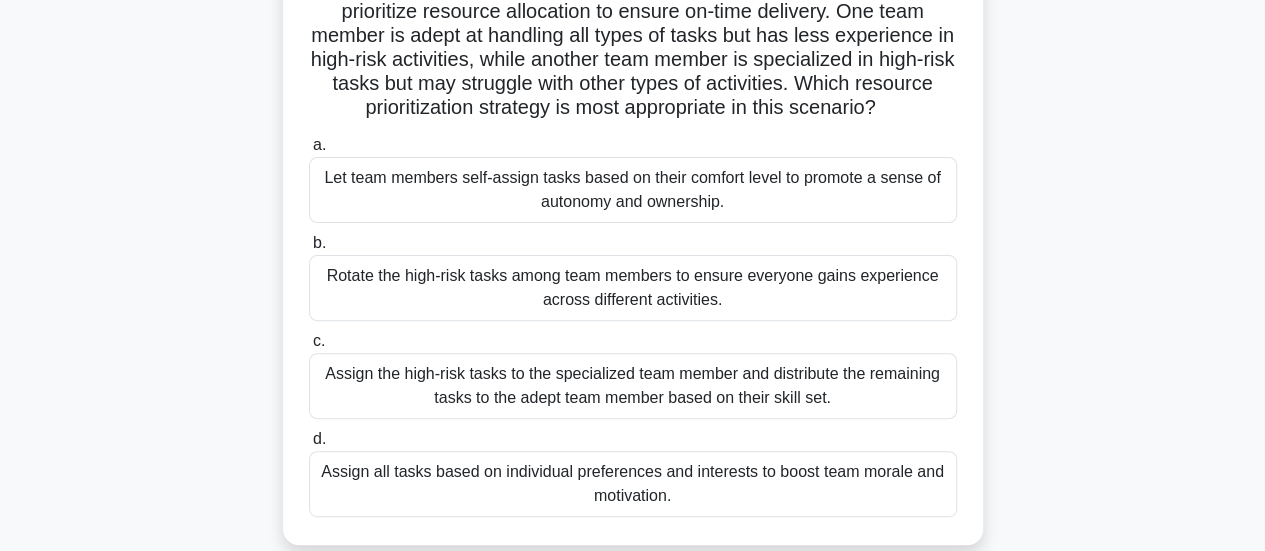 scroll, scrollTop: 200, scrollLeft: 0, axis: vertical 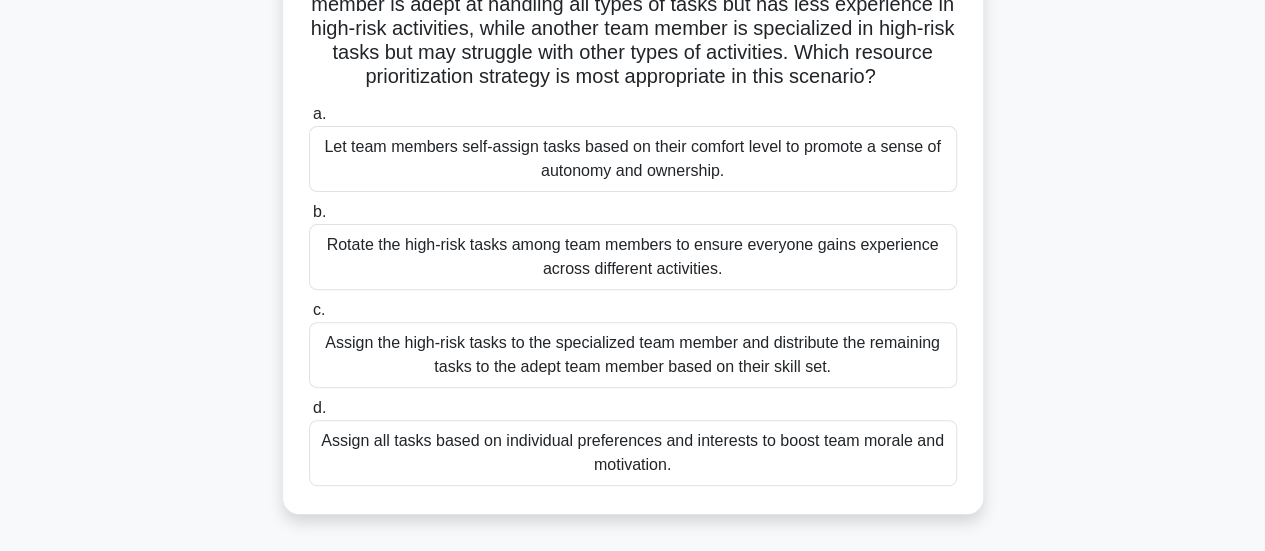 click on "Assign the high-risk tasks to the specialized team member and distribute the remaining tasks to the adept team member based on their skill set." at bounding box center [633, 355] 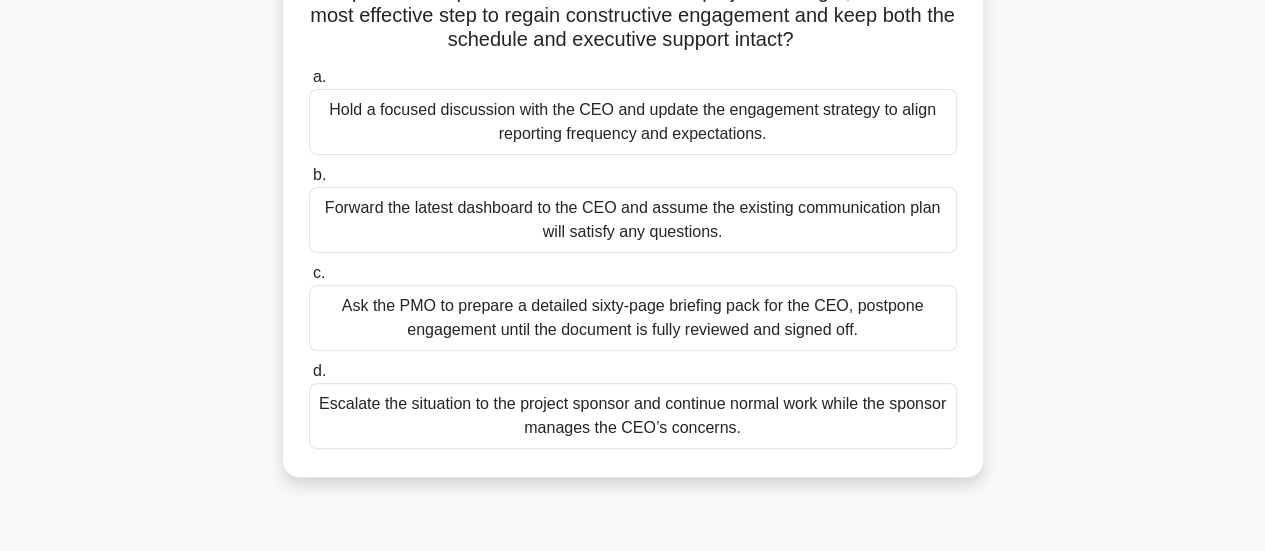 scroll, scrollTop: 200, scrollLeft: 0, axis: vertical 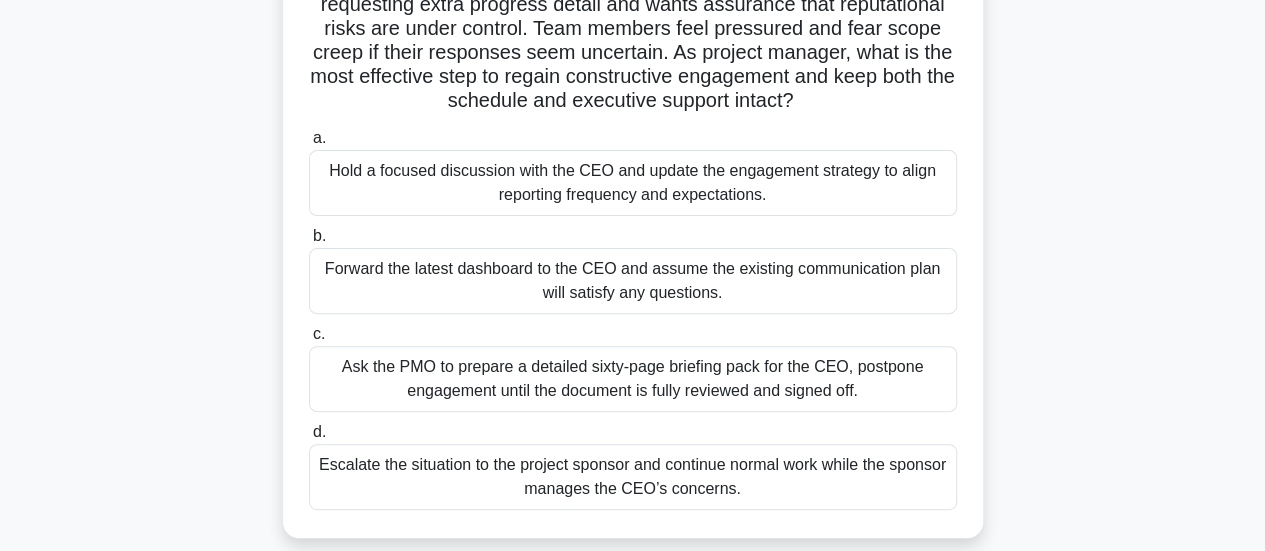 click on "Hold a focused discussion with the CEO and update the engagement strategy to align reporting frequency and expectations." at bounding box center [633, 183] 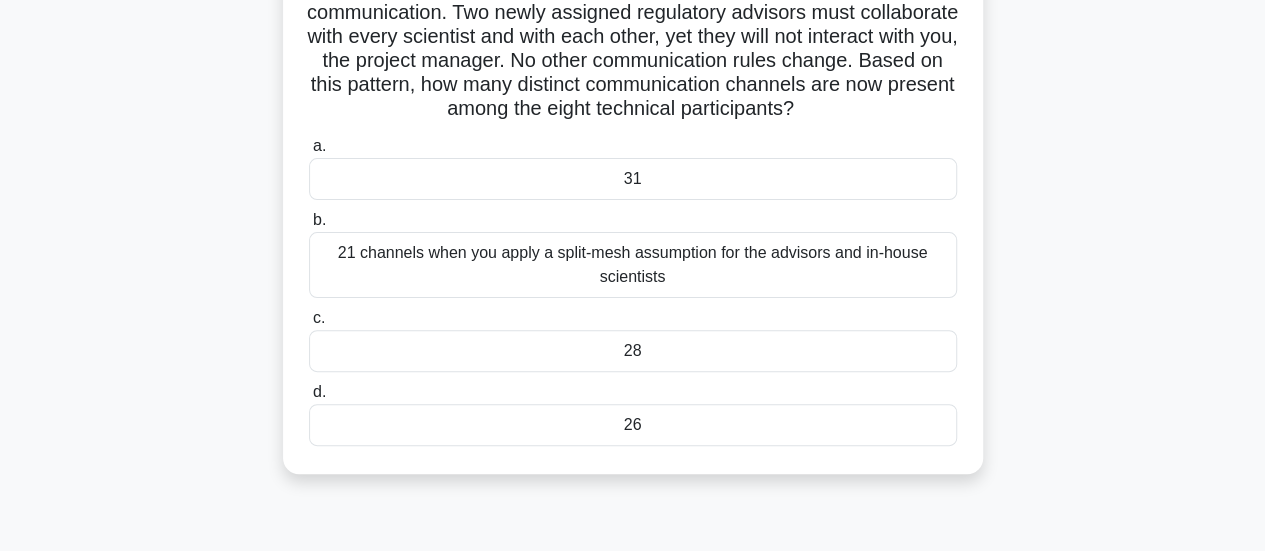 scroll, scrollTop: 200, scrollLeft: 0, axis: vertical 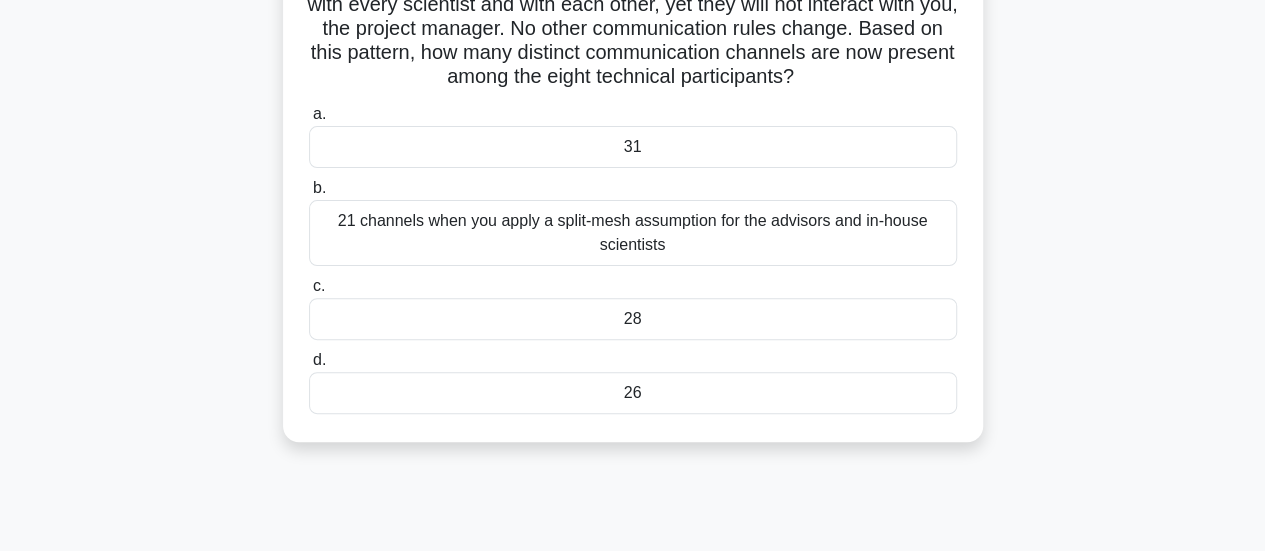 click on "26" at bounding box center [633, 393] 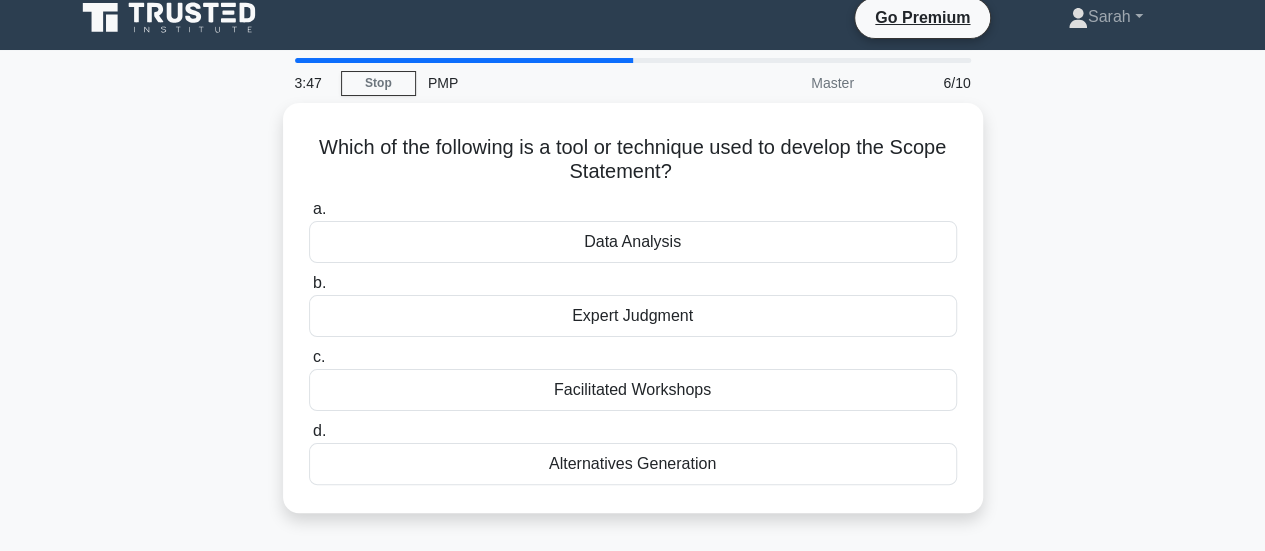 scroll, scrollTop: 0, scrollLeft: 0, axis: both 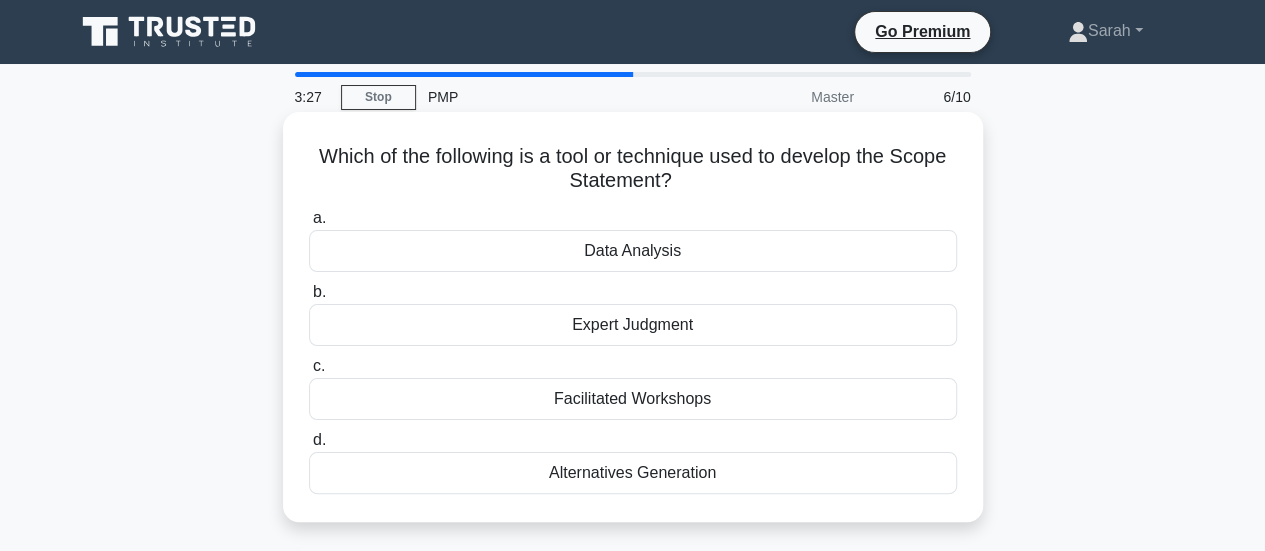 click on "Data Analysis" at bounding box center (633, 251) 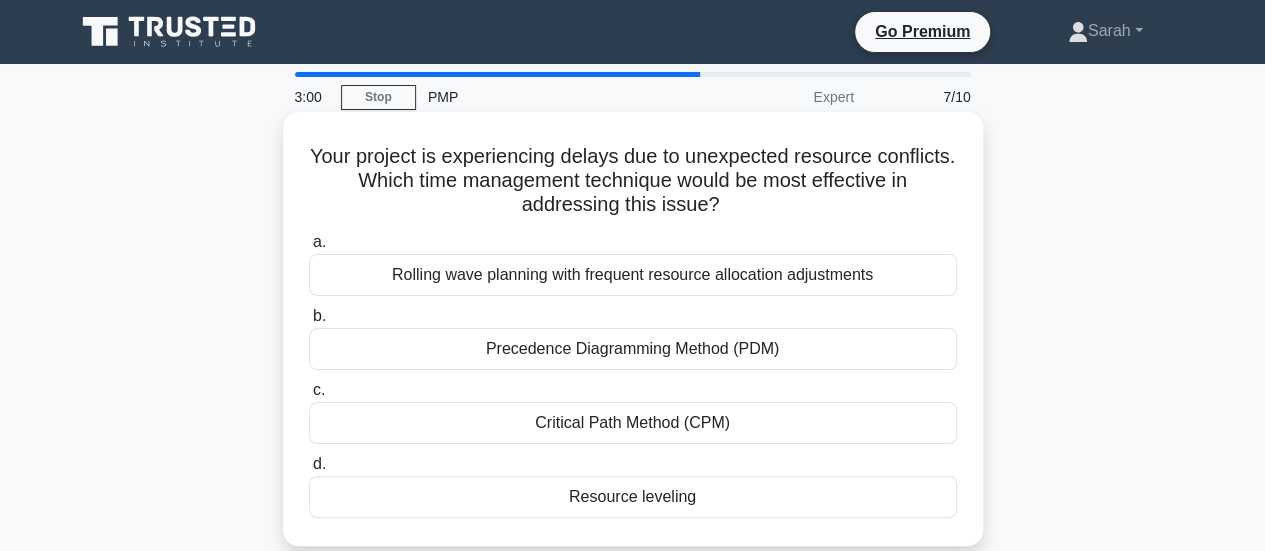 click on "Rolling wave planning with frequent resource allocation adjustments" at bounding box center [633, 275] 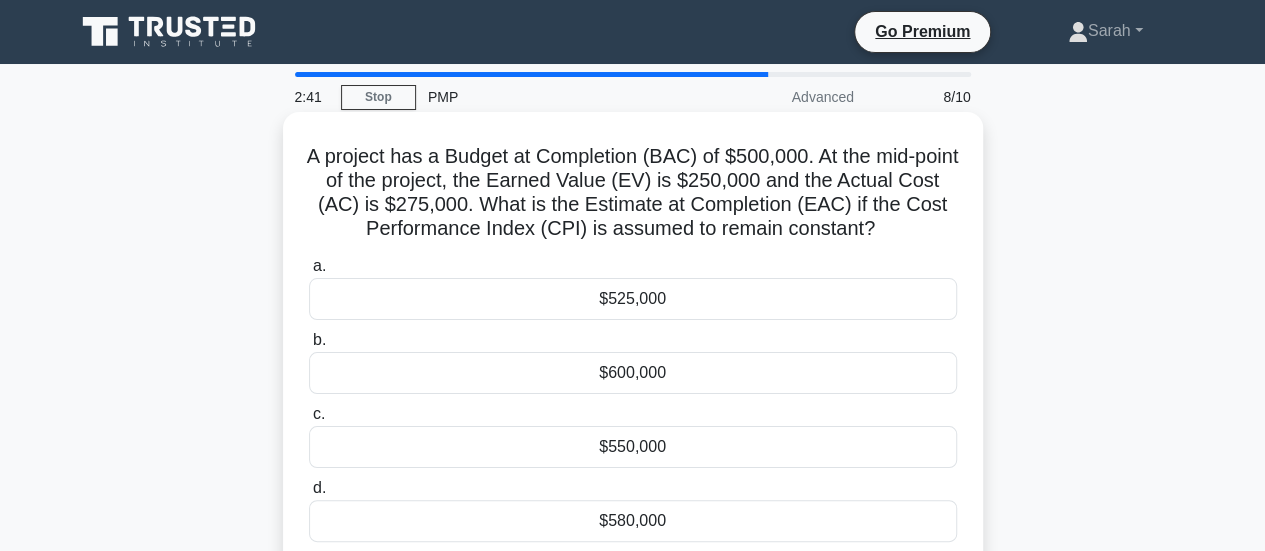 click on "$550,000" at bounding box center (633, 447) 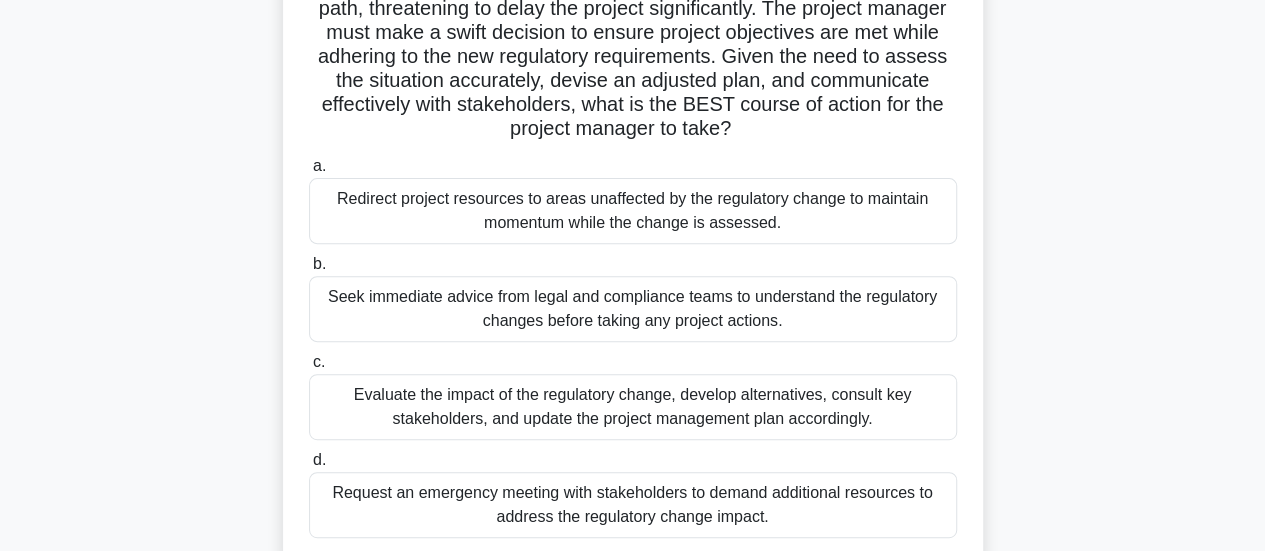 scroll, scrollTop: 300, scrollLeft: 0, axis: vertical 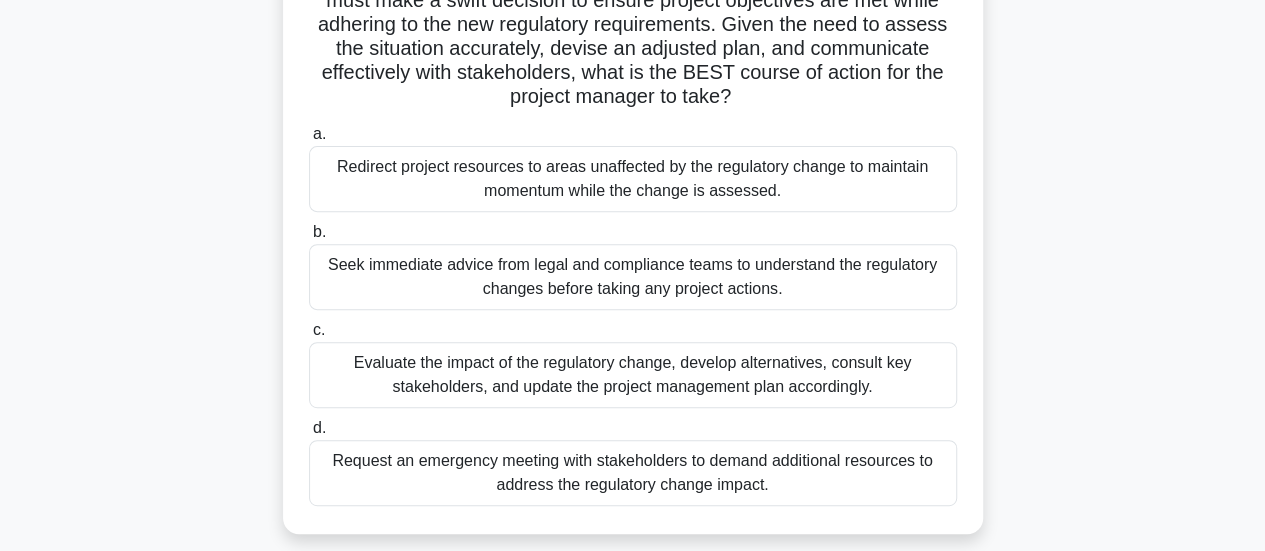 click on "Seek immediate advice from legal and compliance teams to understand the regulatory changes before taking any project actions." at bounding box center [633, 277] 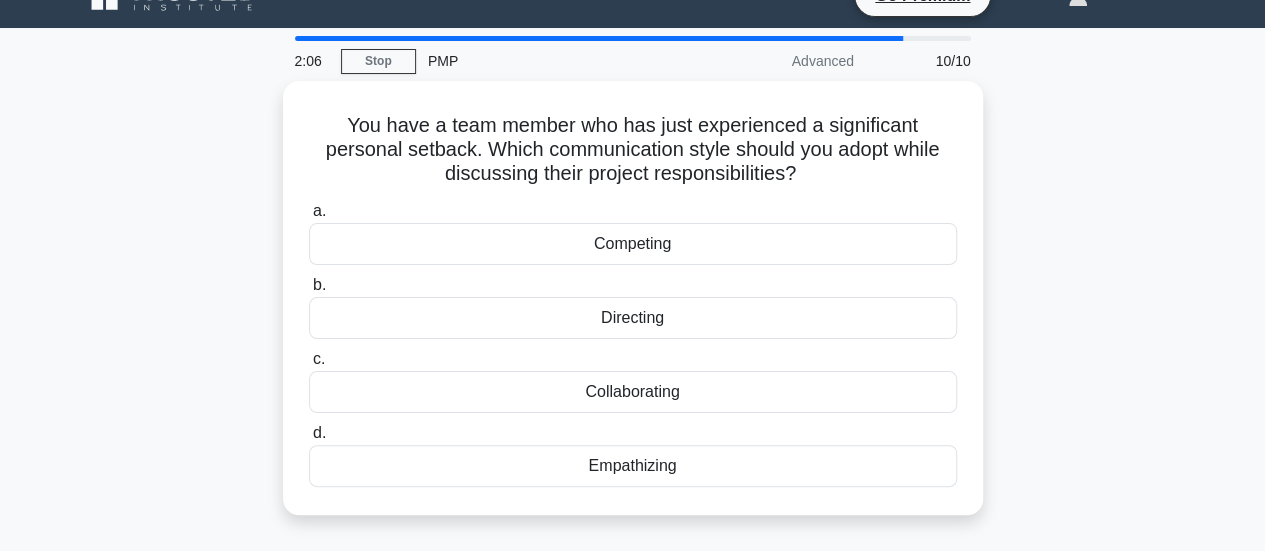 scroll, scrollTop: 0, scrollLeft: 0, axis: both 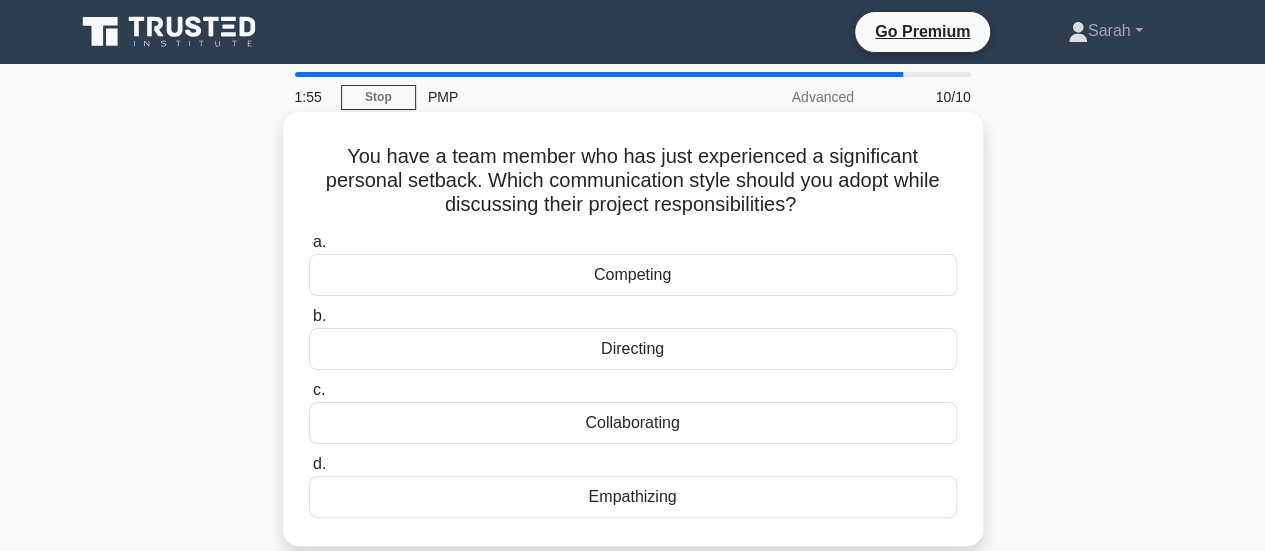 click on "Collaborating" at bounding box center [633, 423] 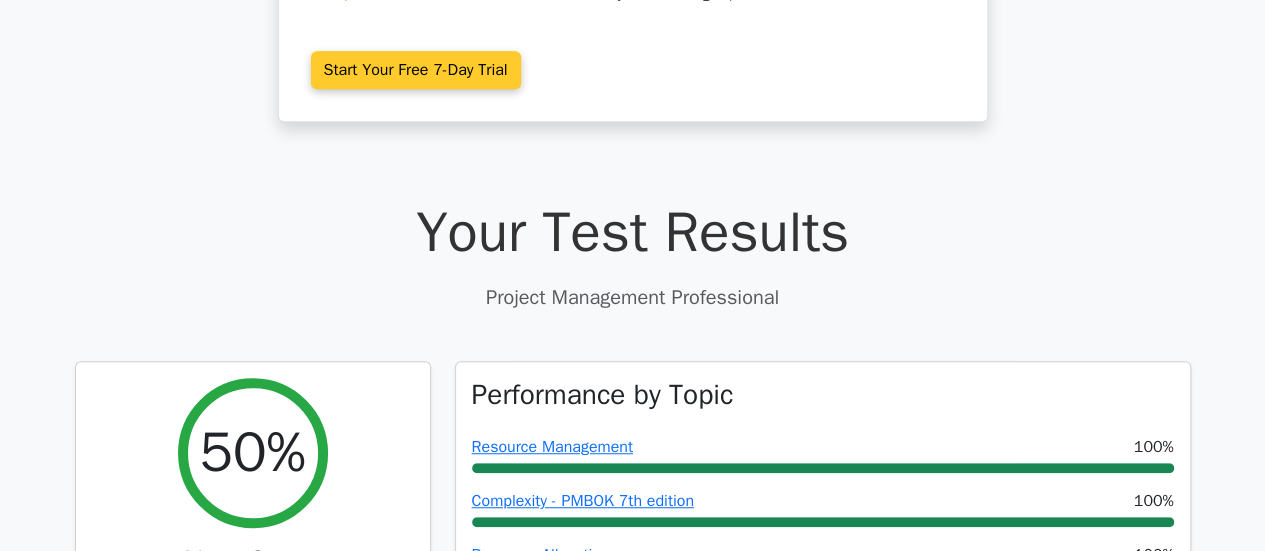scroll, scrollTop: 500, scrollLeft: 0, axis: vertical 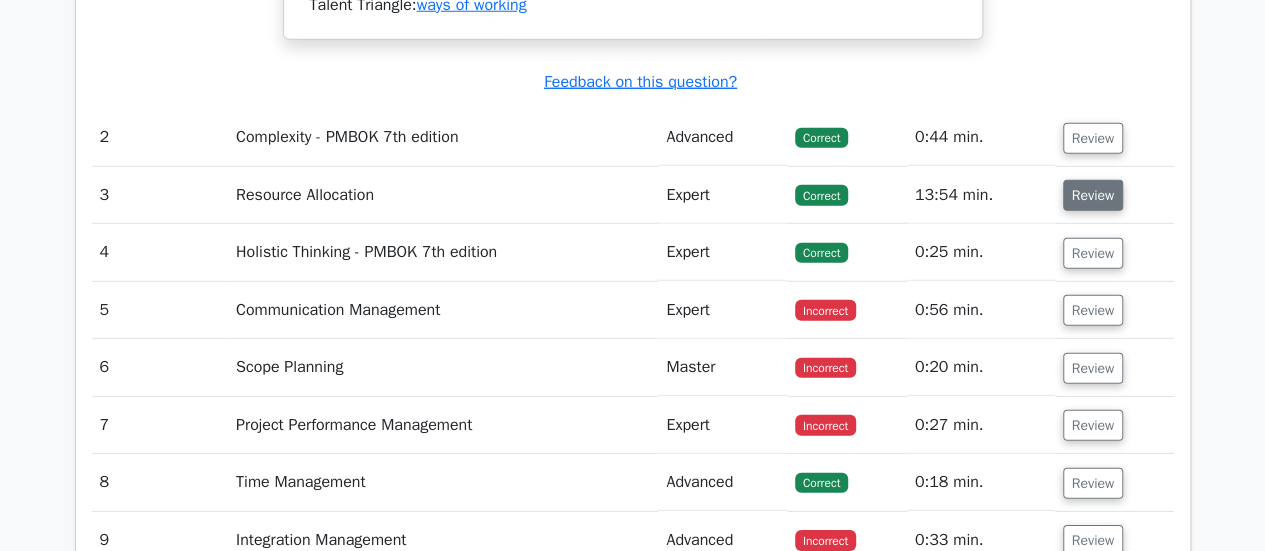 click on "Review" at bounding box center (1093, 195) 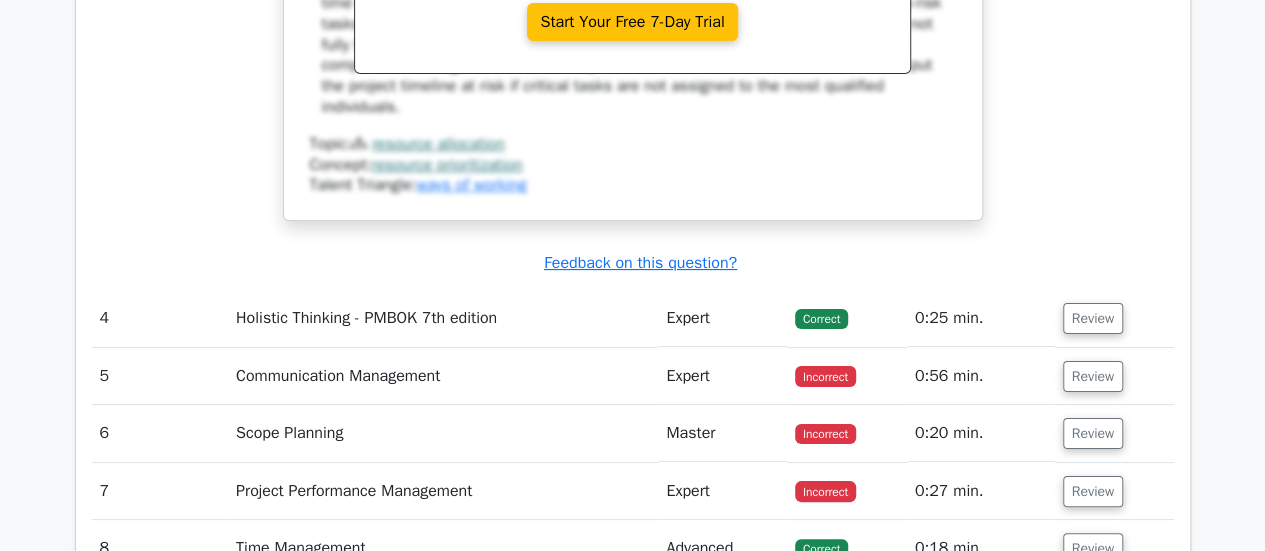 scroll, scrollTop: 3900, scrollLeft: 0, axis: vertical 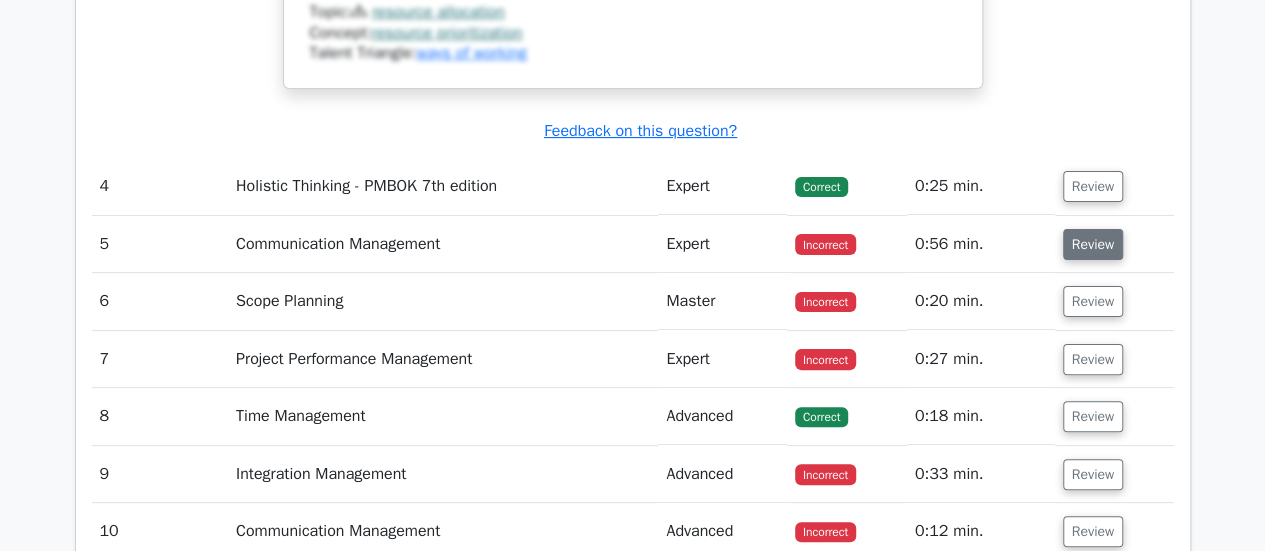 click on "Review" at bounding box center [1093, 244] 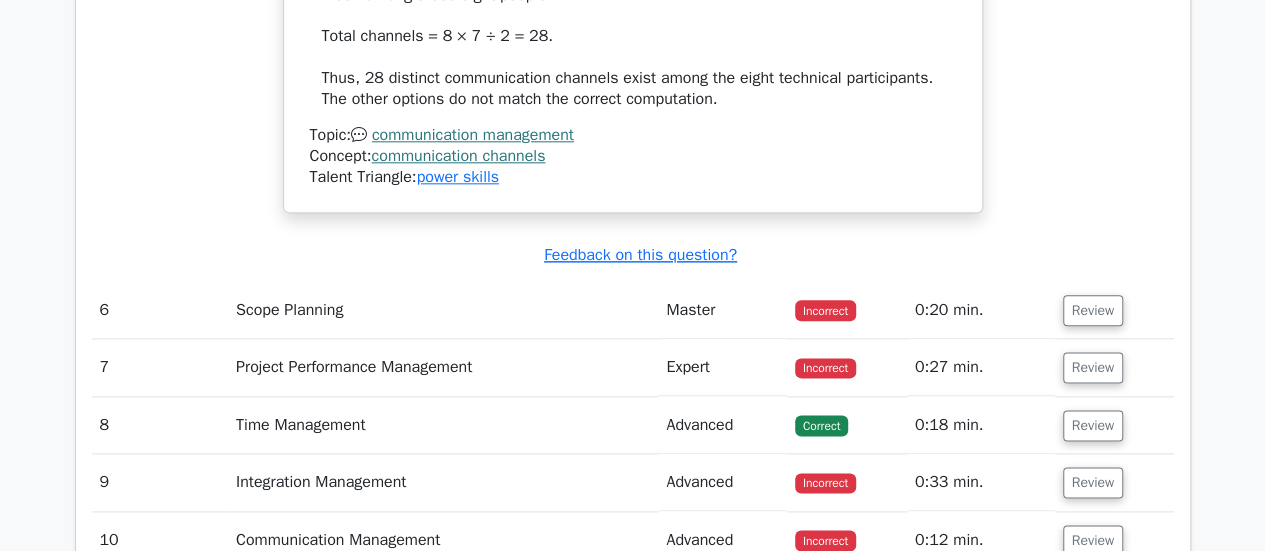 scroll, scrollTop: 4900, scrollLeft: 0, axis: vertical 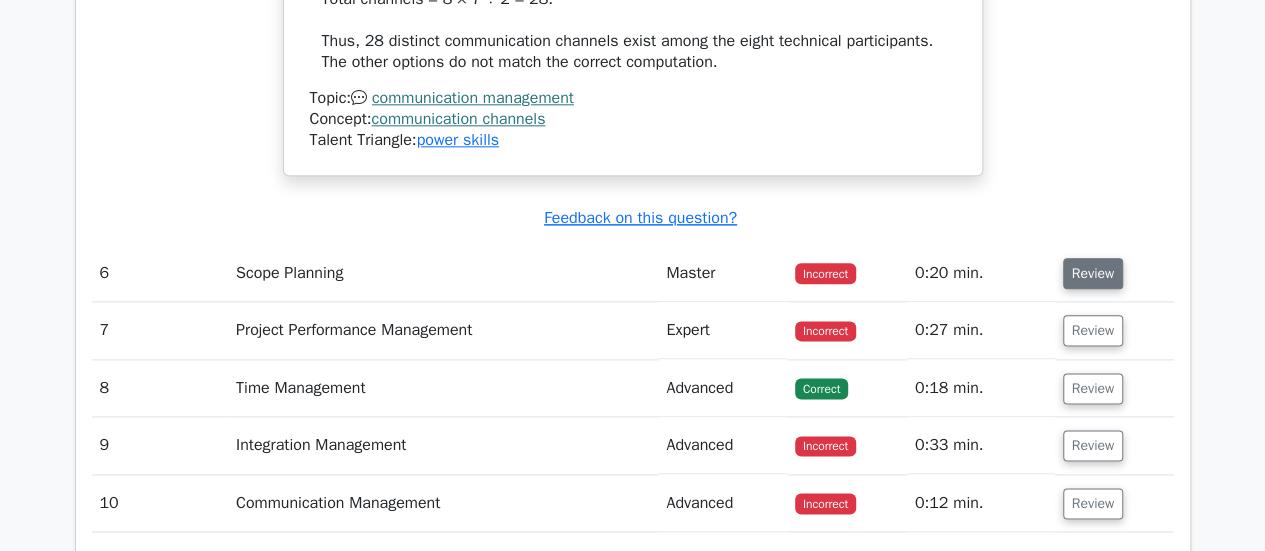 click on "Review" at bounding box center (1093, 273) 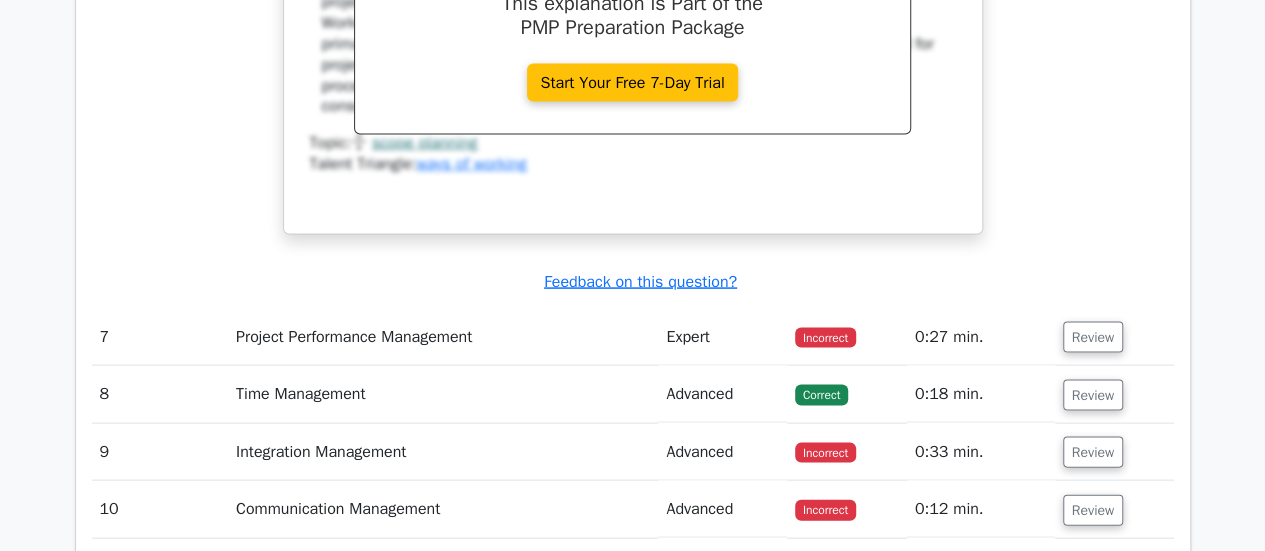 scroll, scrollTop: 5800, scrollLeft: 0, axis: vertical 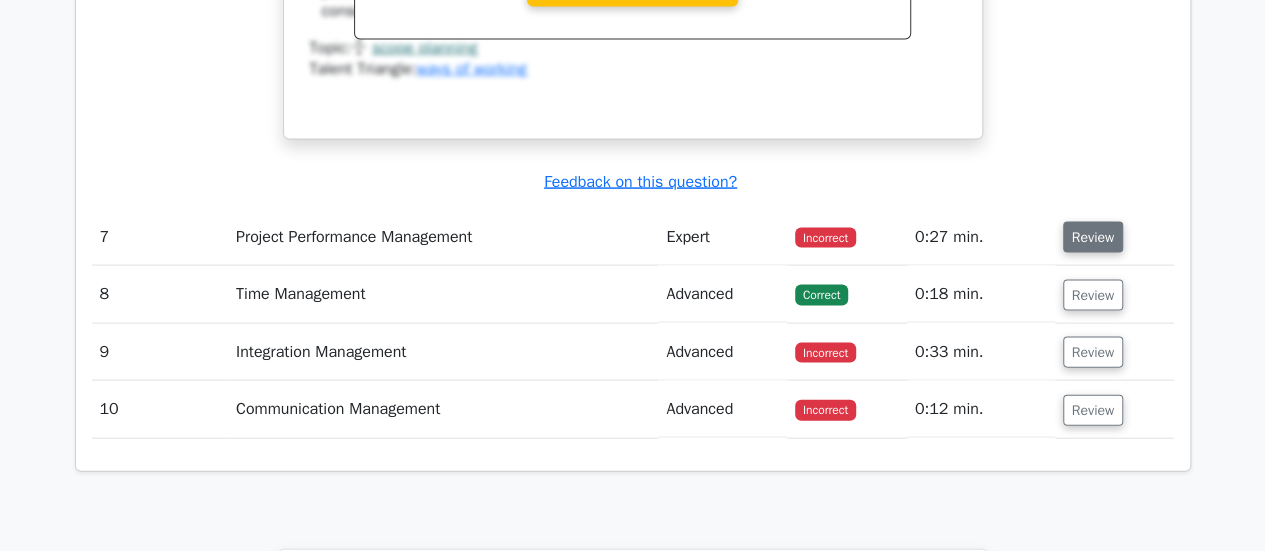 click on "Review" at bounding box center (1093, 237) 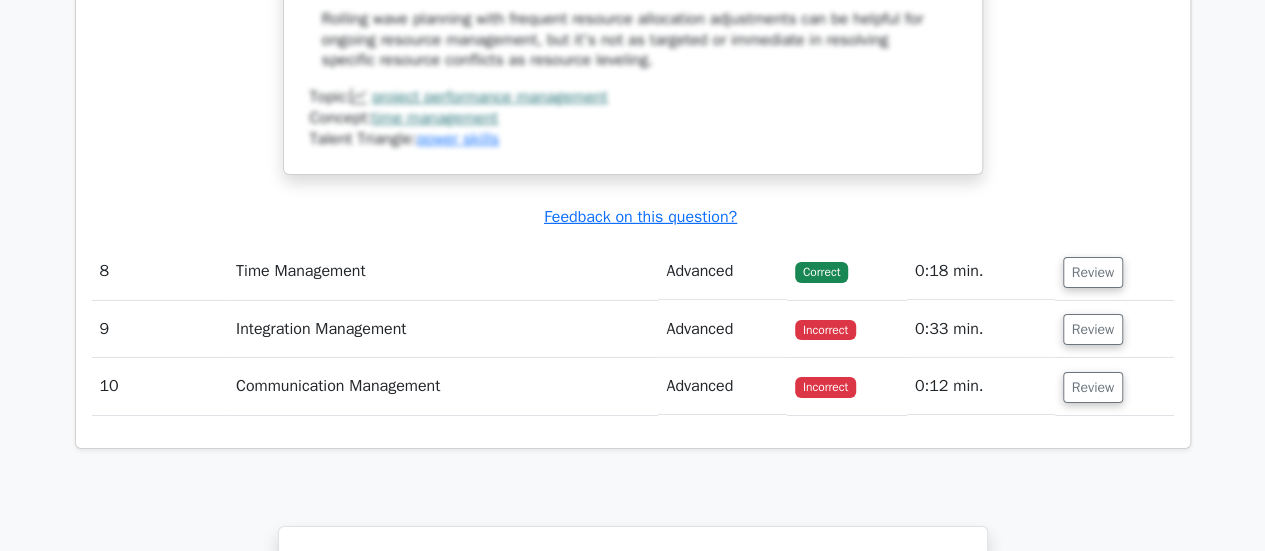 scroll, scrollTop: 7000, scrollLeft: 0, axis: vertical 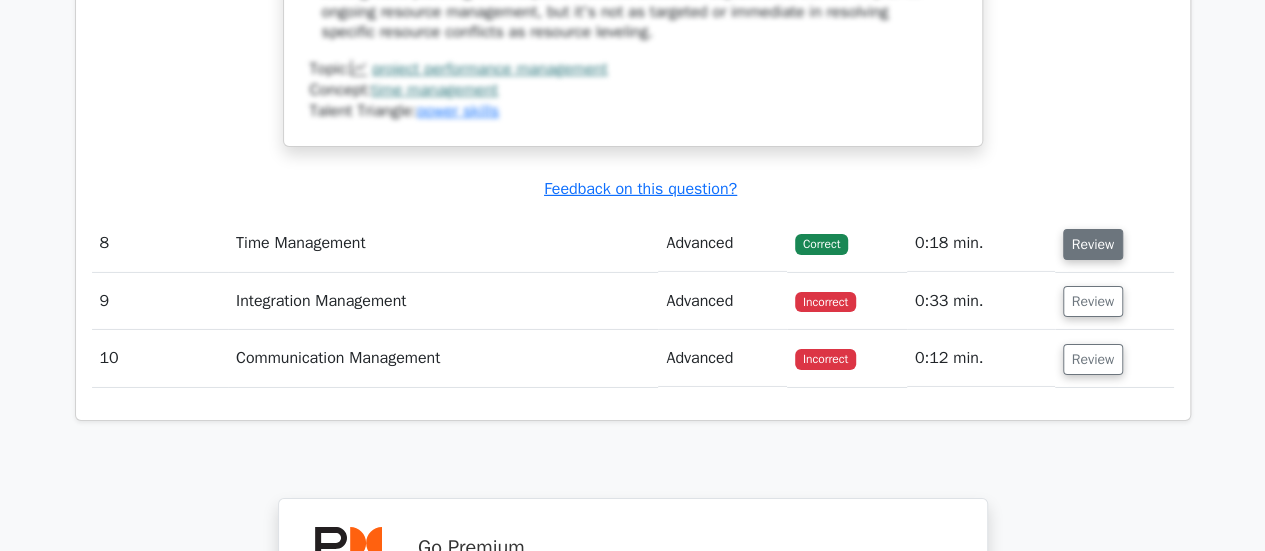click on "Review" at bounding box center (1093, 244) 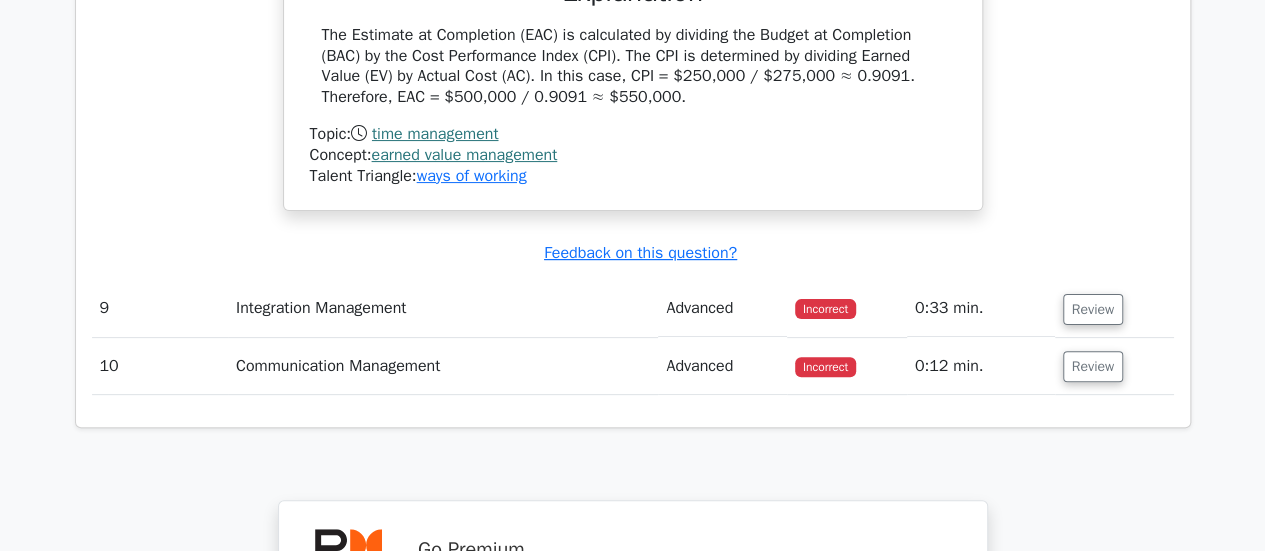 scroll, scrollTop: 7800, scrollLeft: 0, axis: vertical 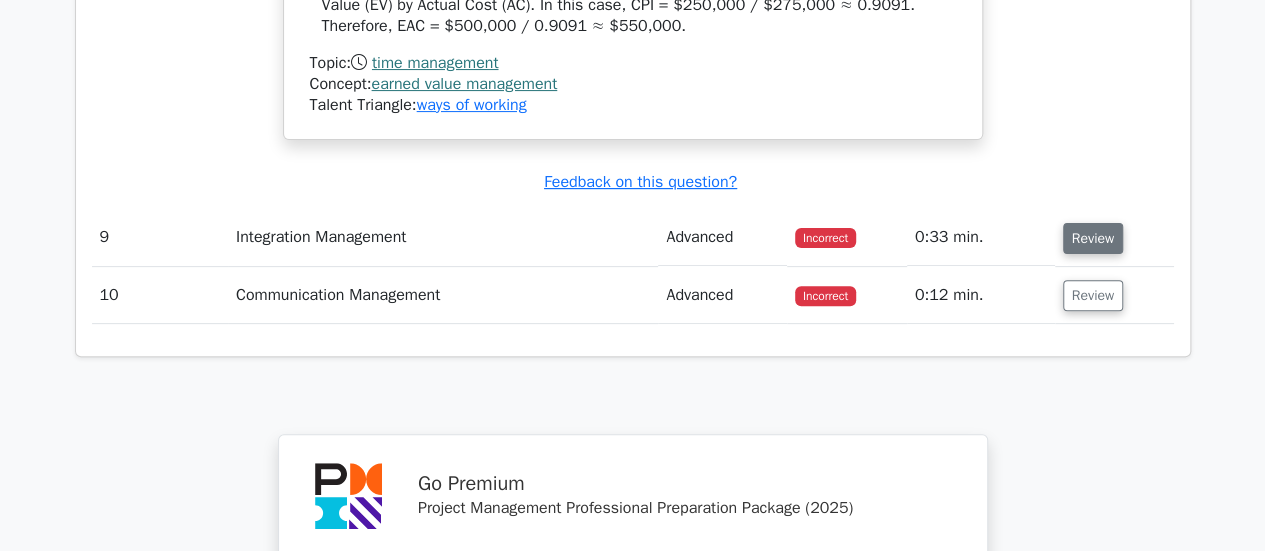 click on "Review" at bounding box center (1093, 238) 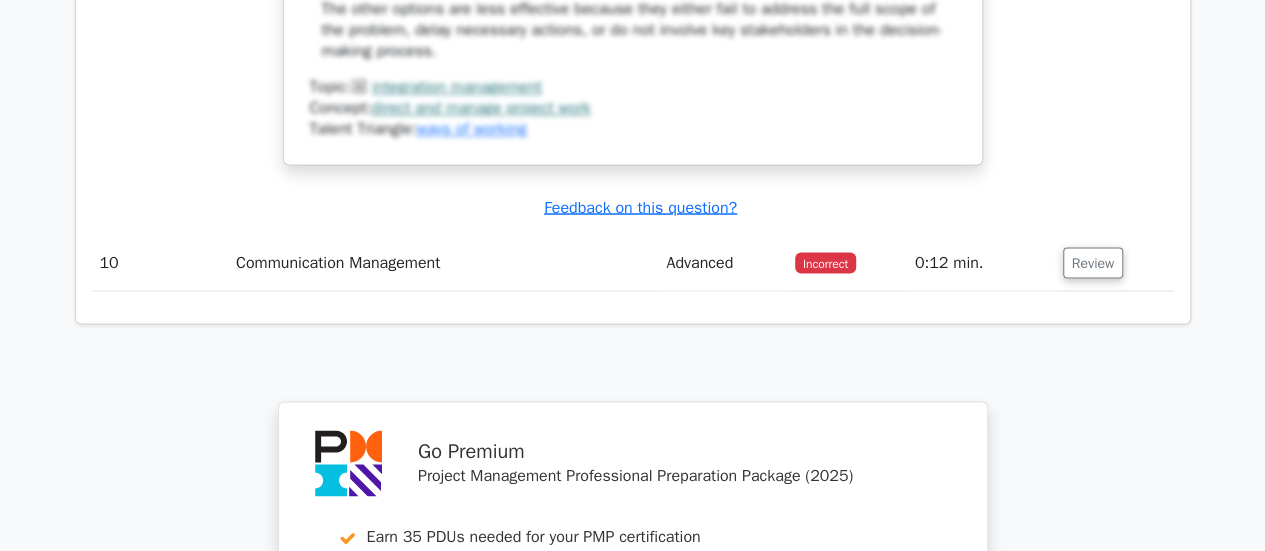 scroll, scrollTop: 9300, scrollLeft: 0, axis: vertical 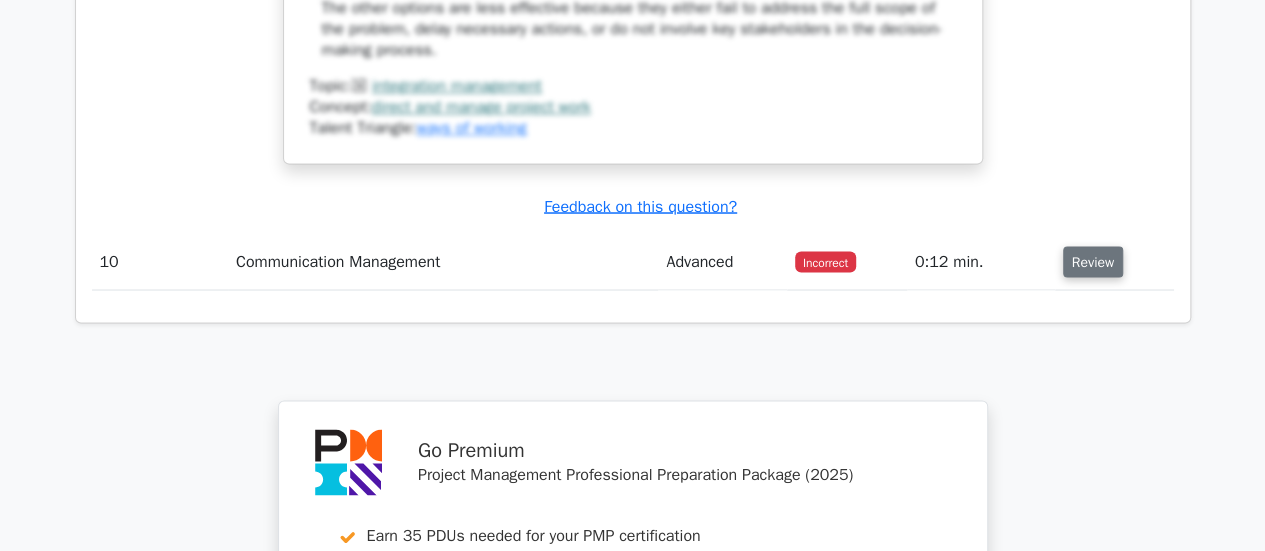 click on "Review" at bounding box center (1093, 261) 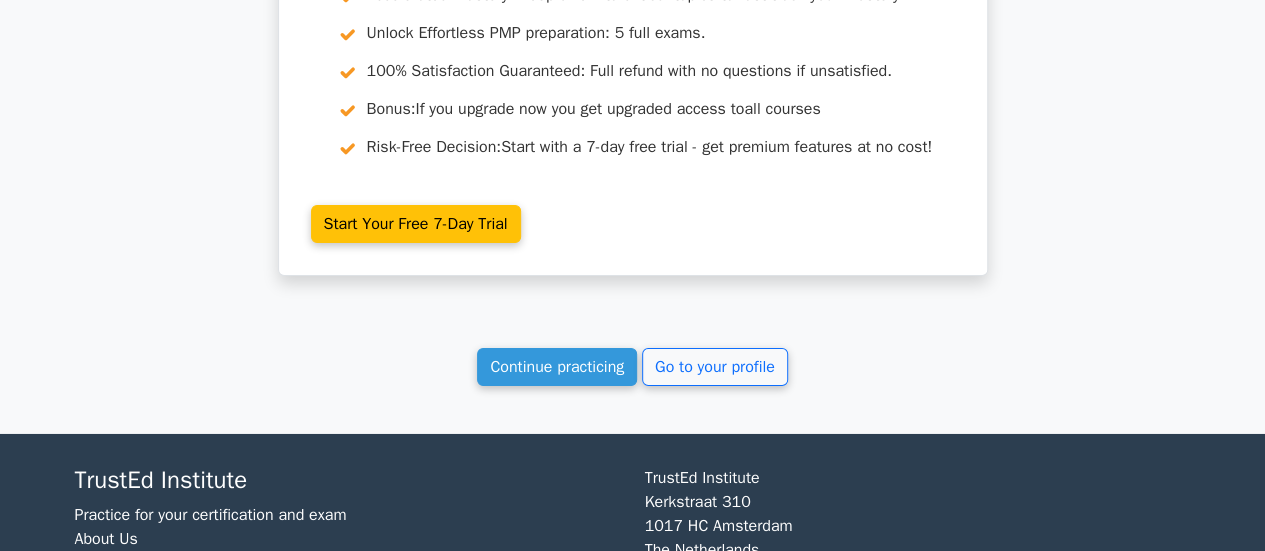 scroll, scrollTop: 10872, scrollLeft: 0, axis: vertical 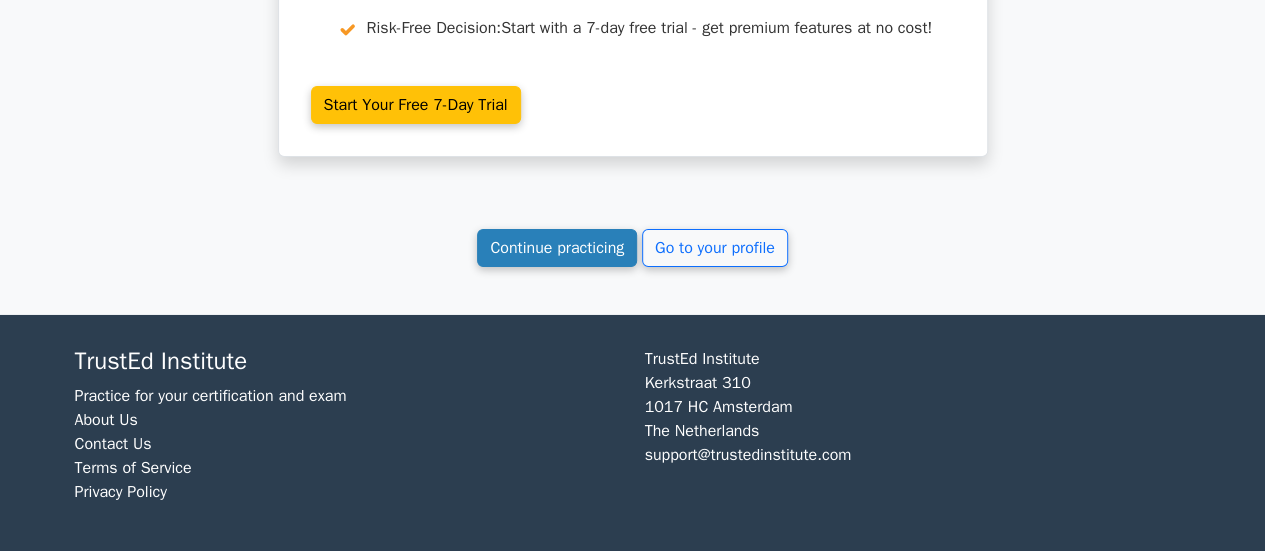click on "Continue practicing" at bounding box center [557, 248] 